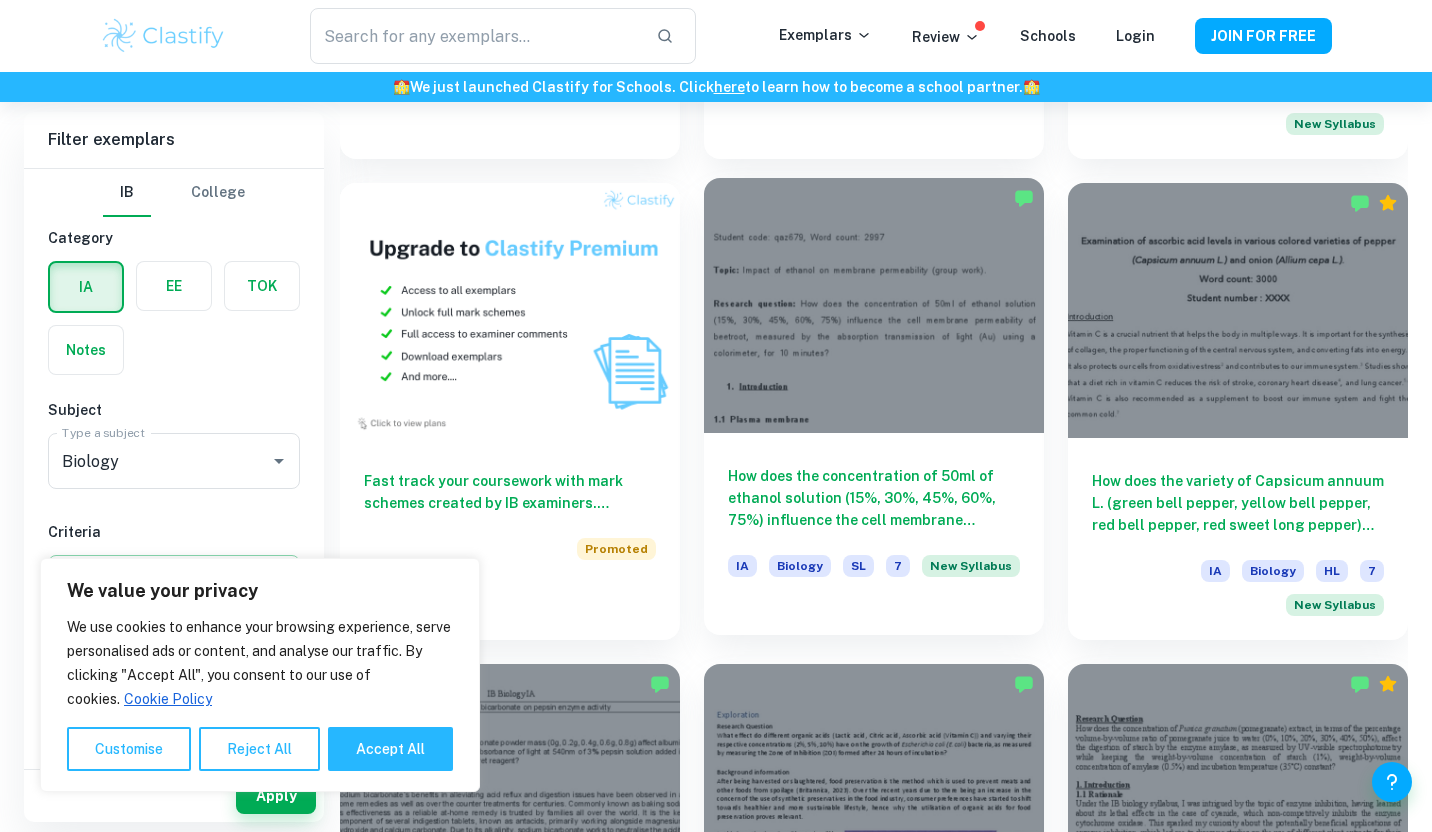 scroll, scrollTop: 1521, scrollLeft: 0, axis: vertical 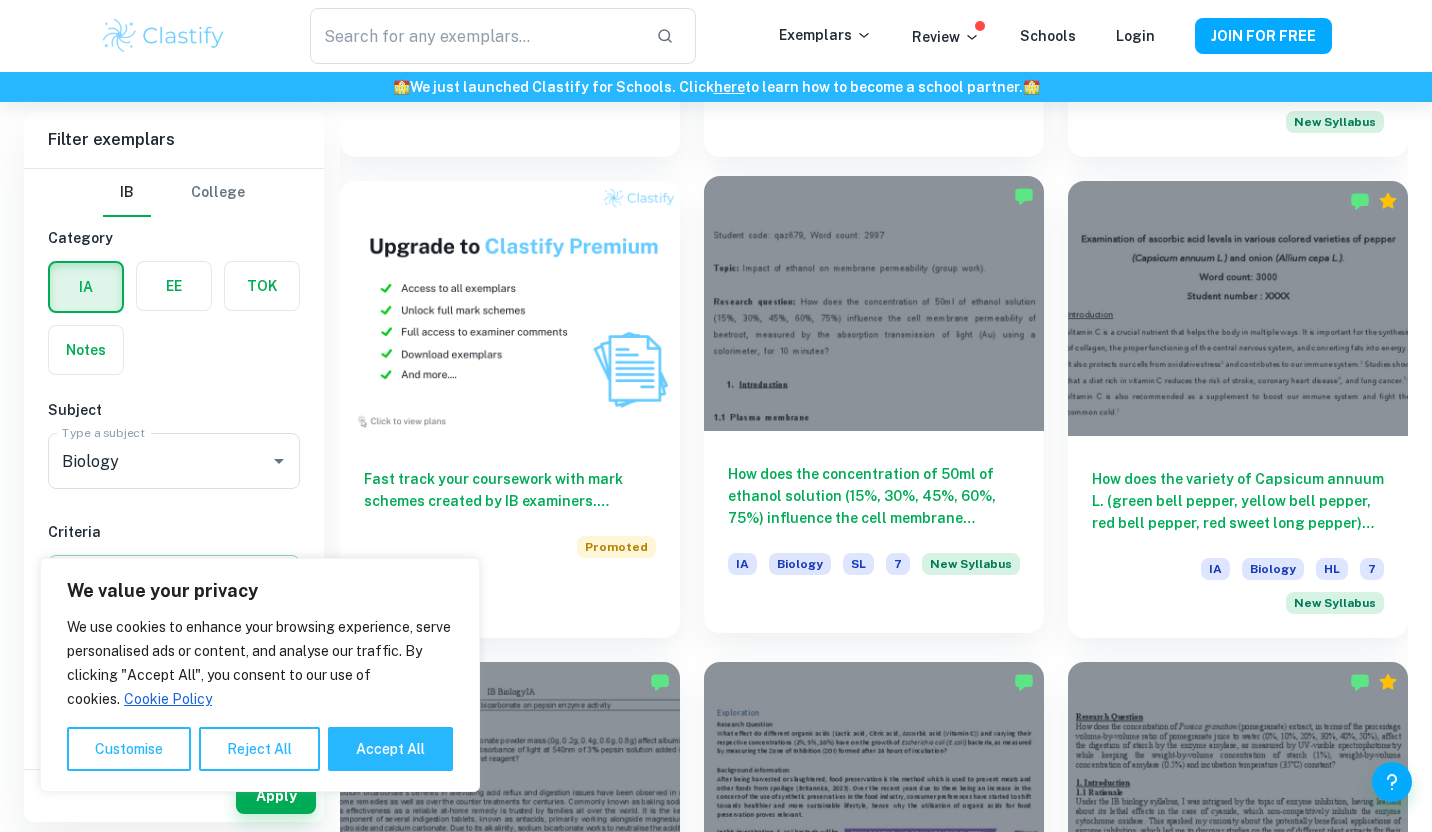 click on "How does the concentration of 50ml of ethanol solution (15%, 30%, 45%, 60%, 75%) influence the cell membrane permeability of beetroot, measured by the absorption transmission of light (Au) using a colorimeter, for 10 minutes?" at bounding box center [874, 496] 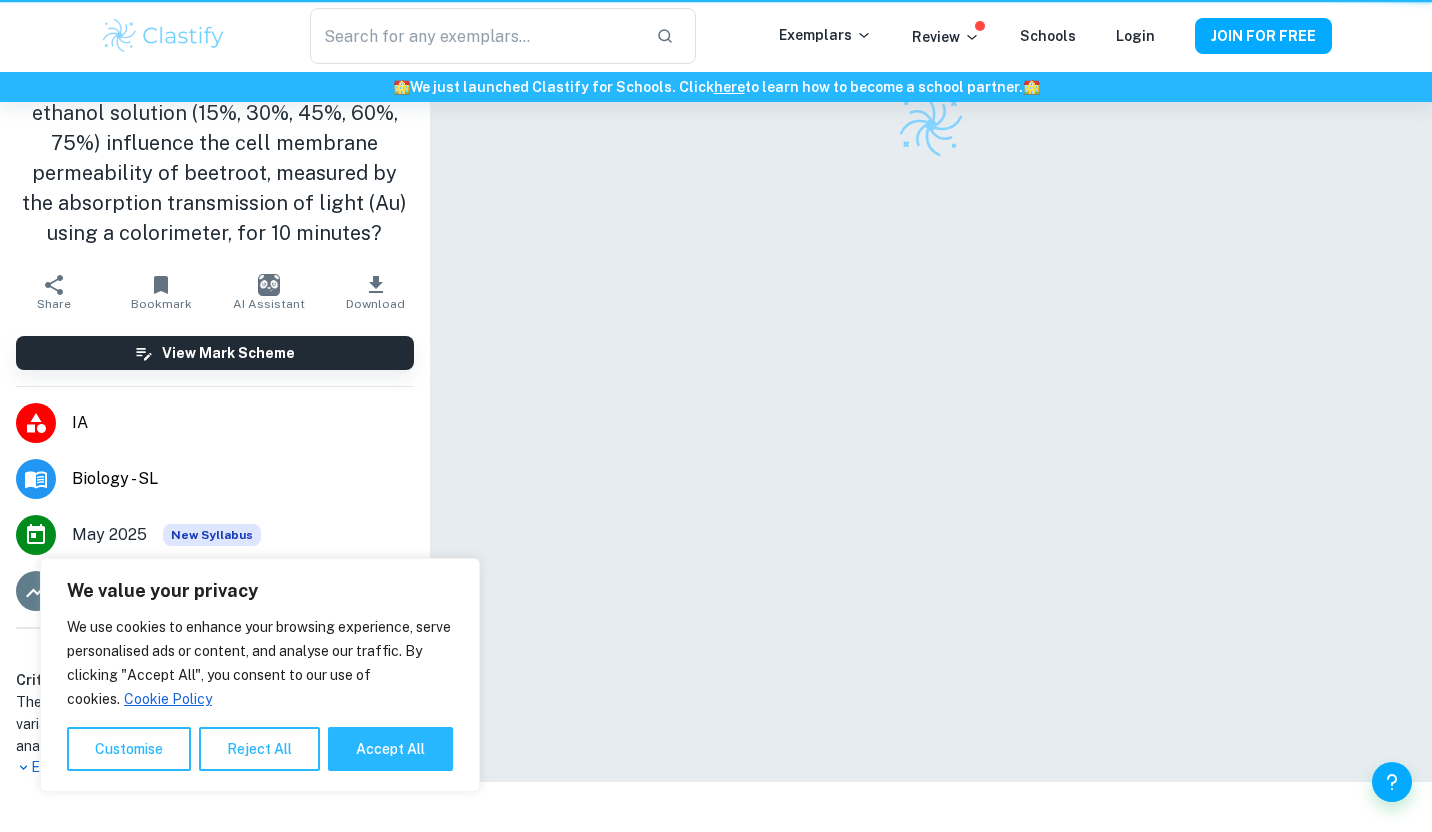 scroll, scrollTop: 0, scrollLeft: 0, axis: both 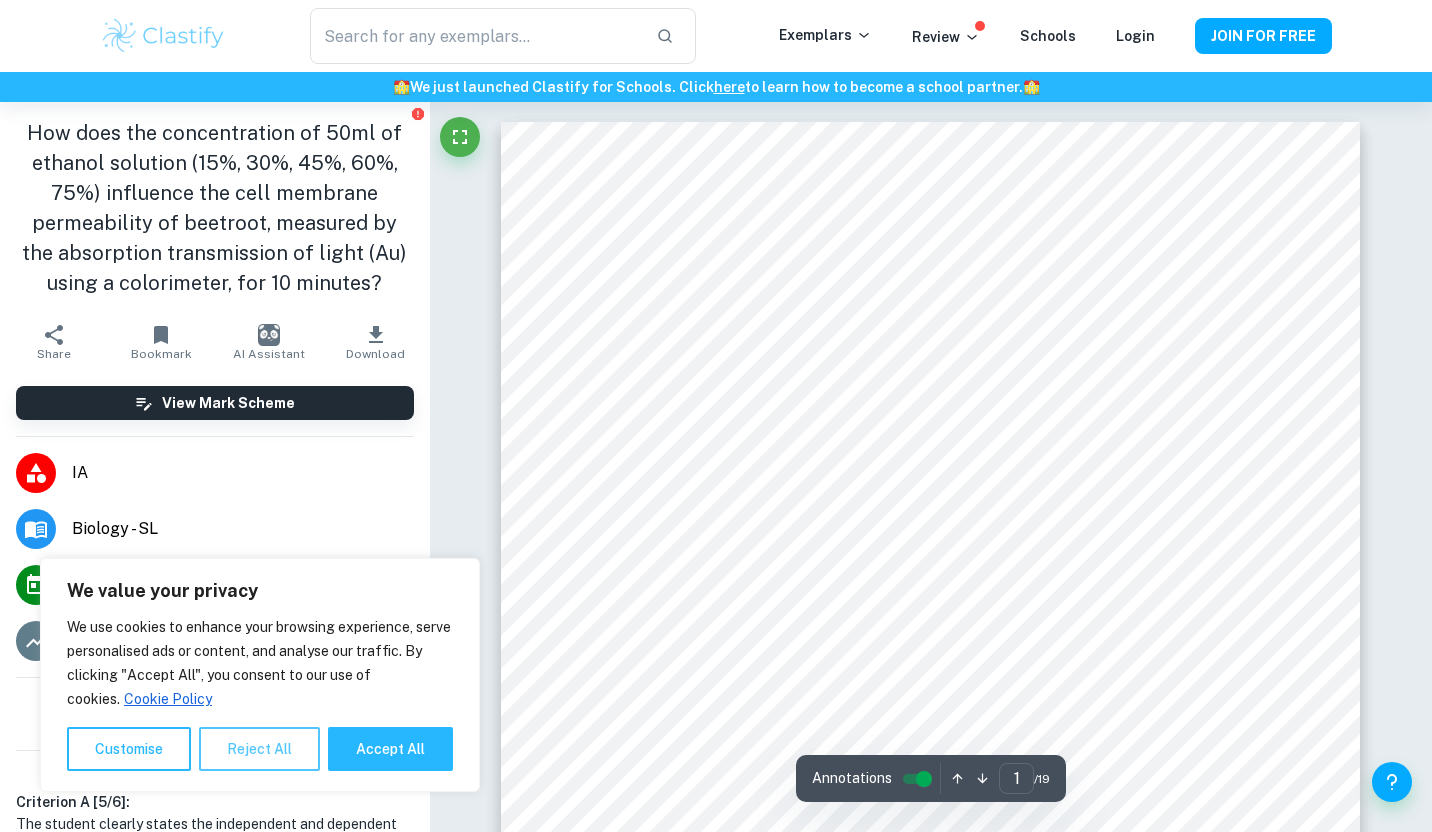 click on "Reject All" at bounding box center [259, 749] 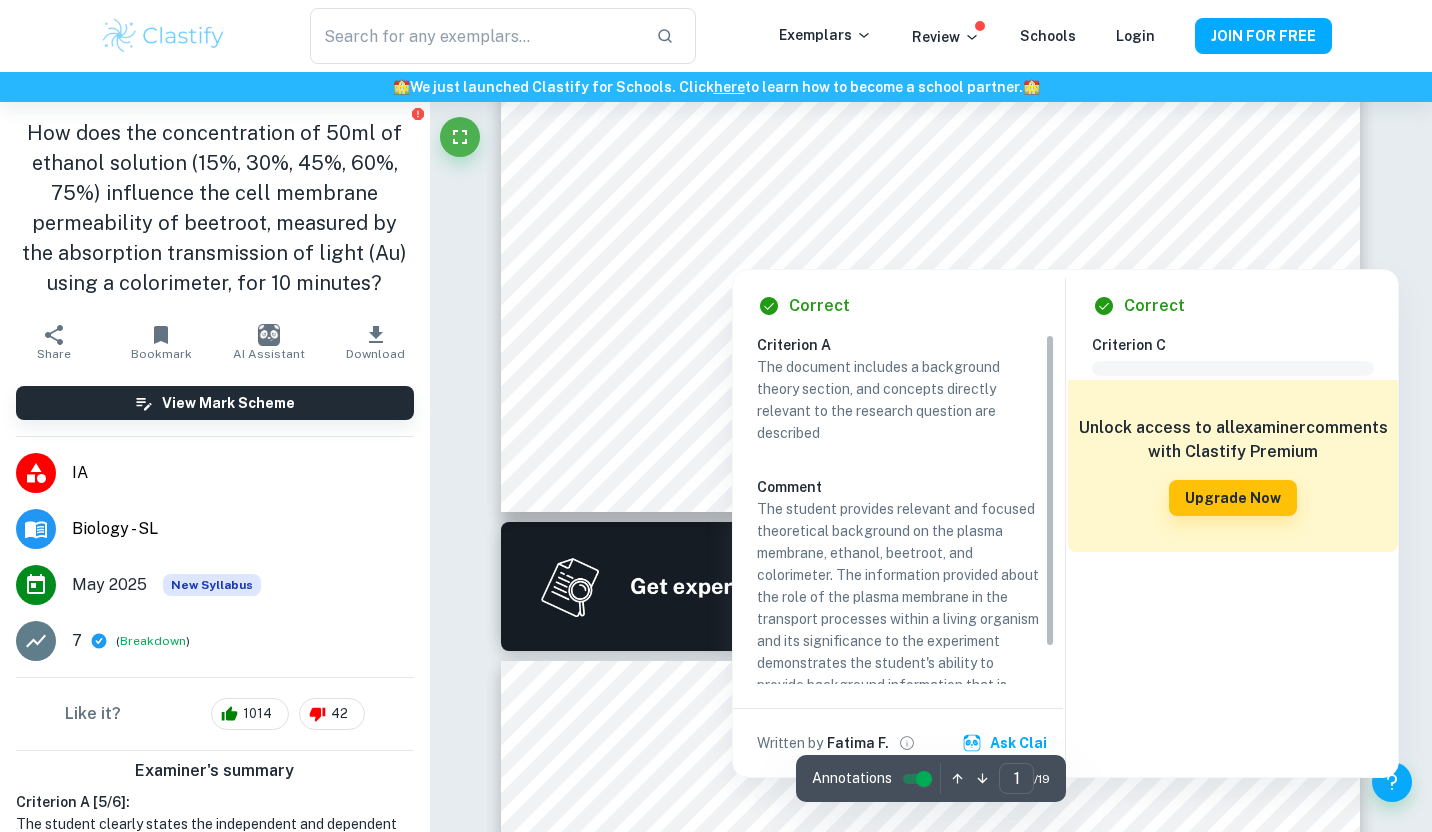 scroll, scrollTop: 835, scrollLeft: 0, axis: vertical 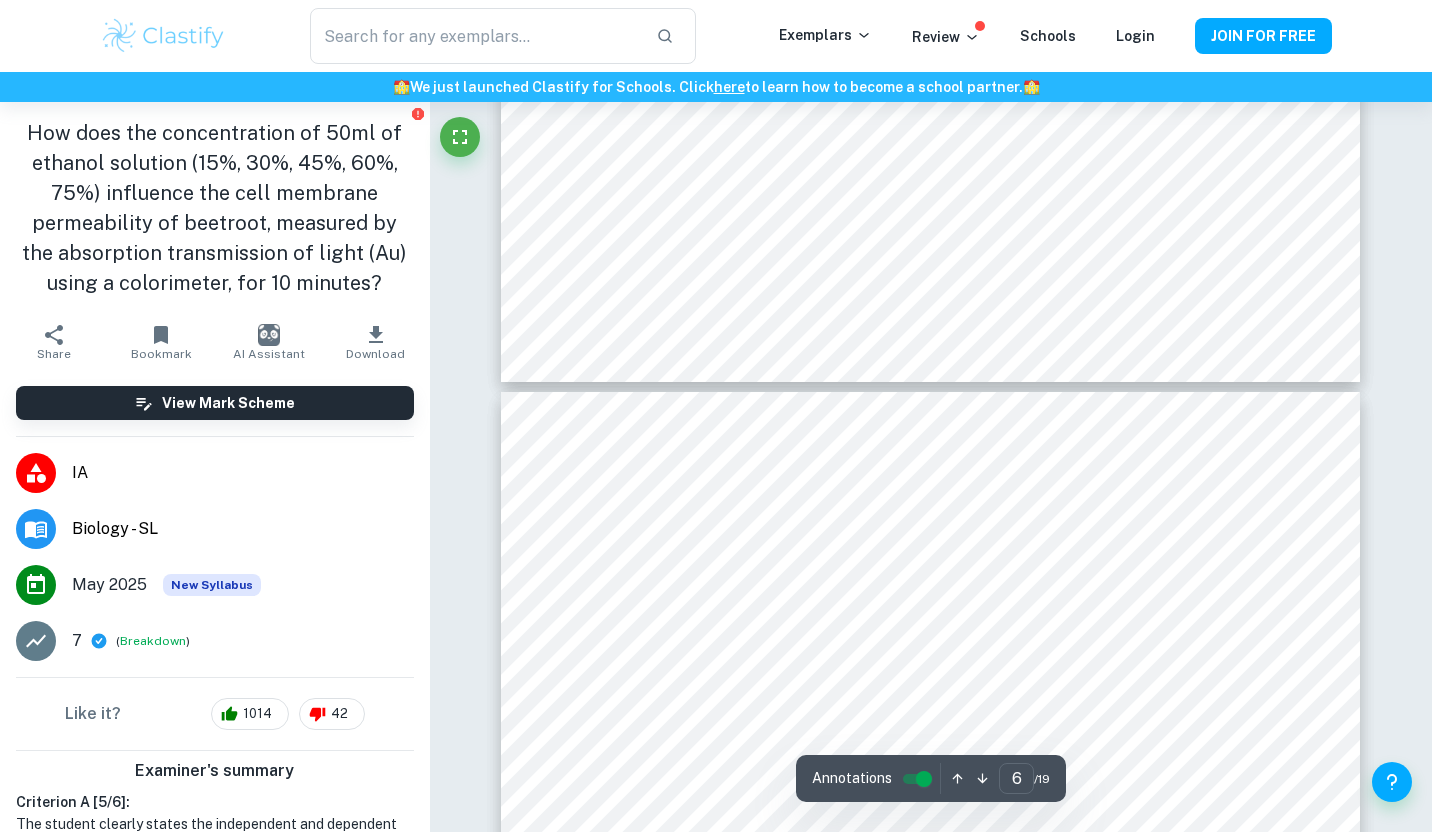 type on "7" 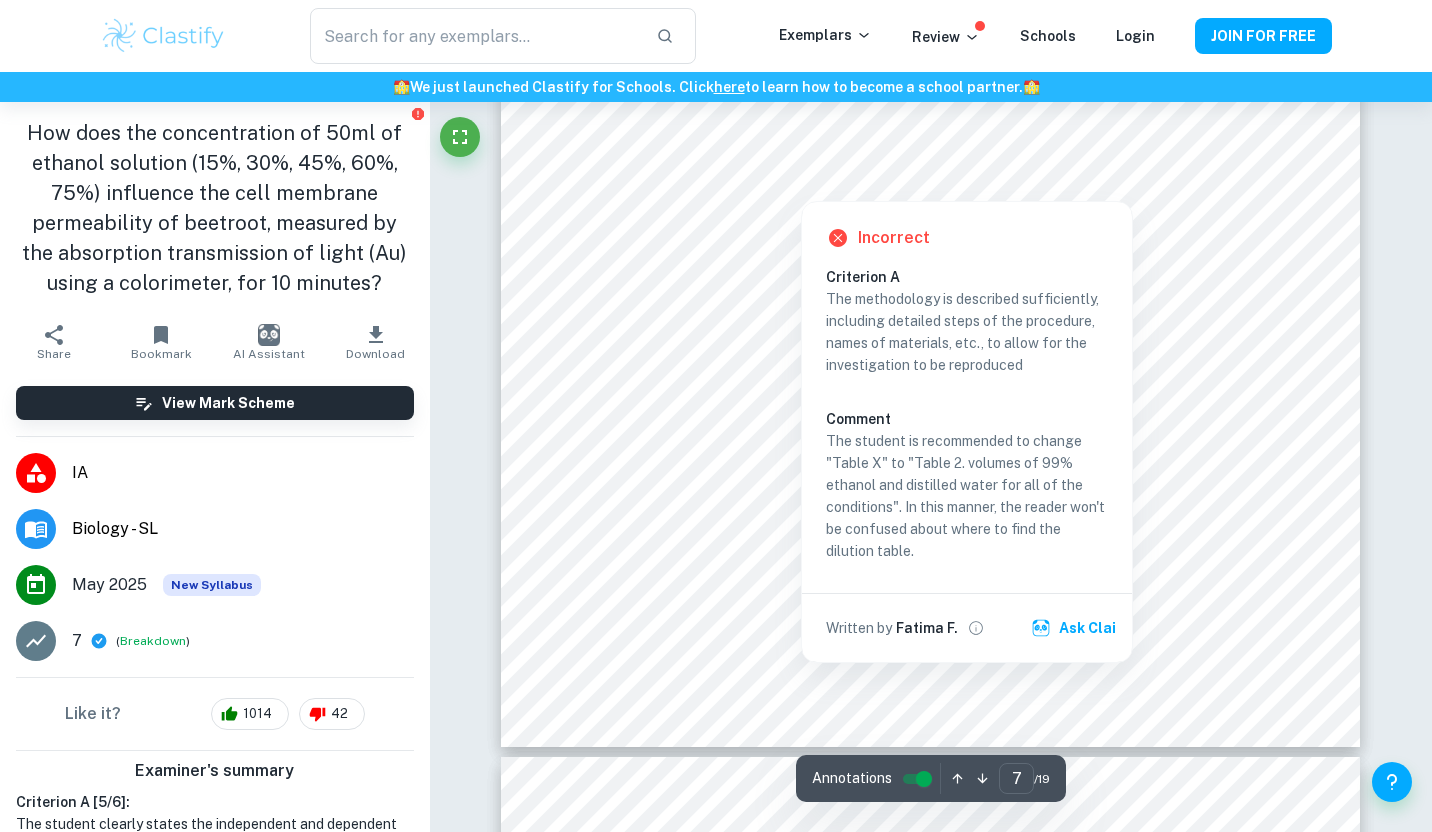 scroll, scrollTop: 8218, scrollLeft: 1, axis: both 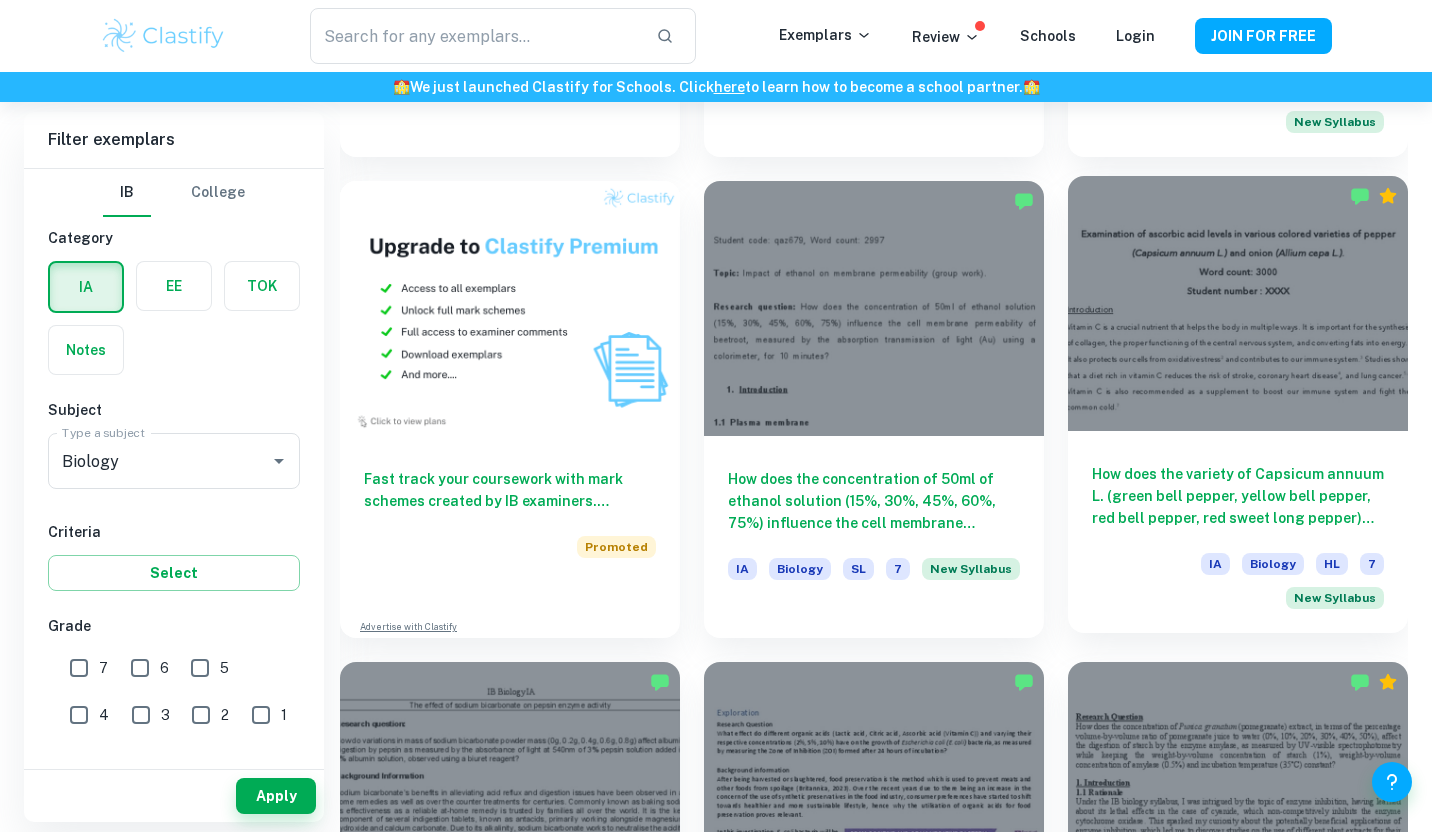 click on "How does the variety of Capsicum annuum L. (green bell pepper, yellow bell pepper, red bell pepper, red sweet long pepper) and Allium cepa L. (yellow onion, red onion, white onion) influence their vitamin C content in mg/100g, as measured by vegetable juice volume needed to titrate 2 ml of 0.1% DCPIP solution?" at bounding box center [1238, 496] 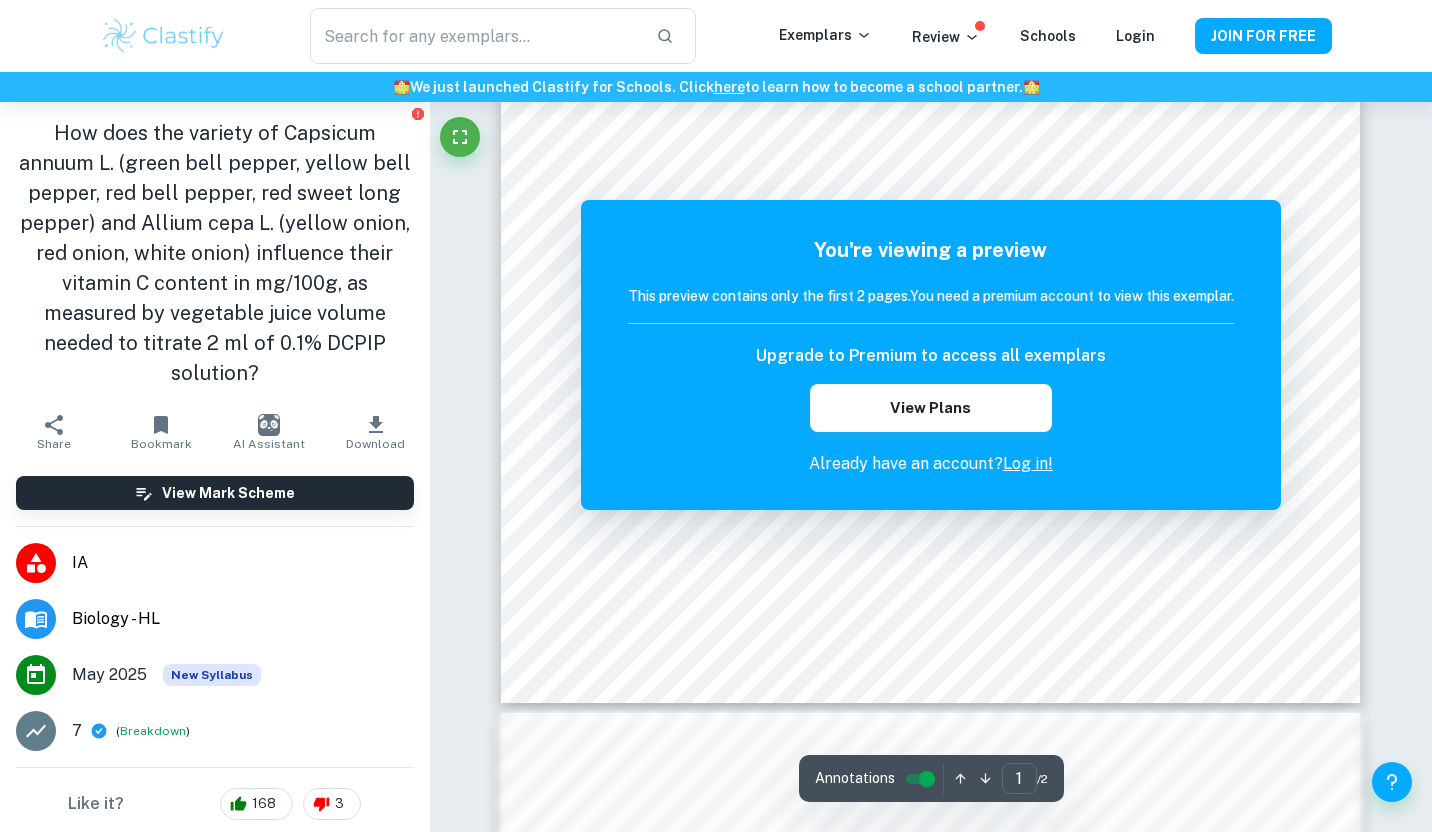 scroll, scrollTop: 259, scrollLeft: 0, axis: vertical 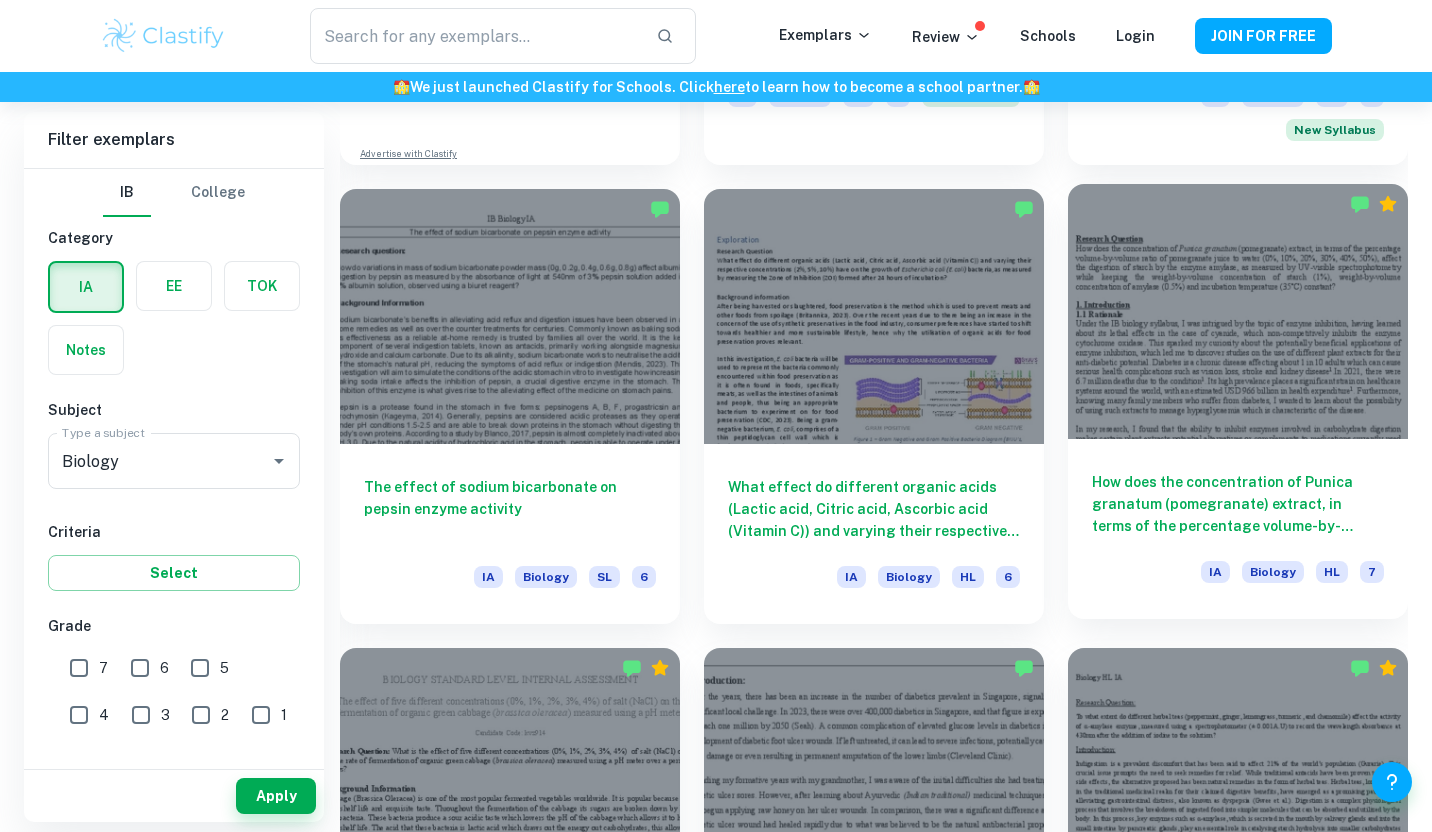 click at bounding box center [1238, 311] 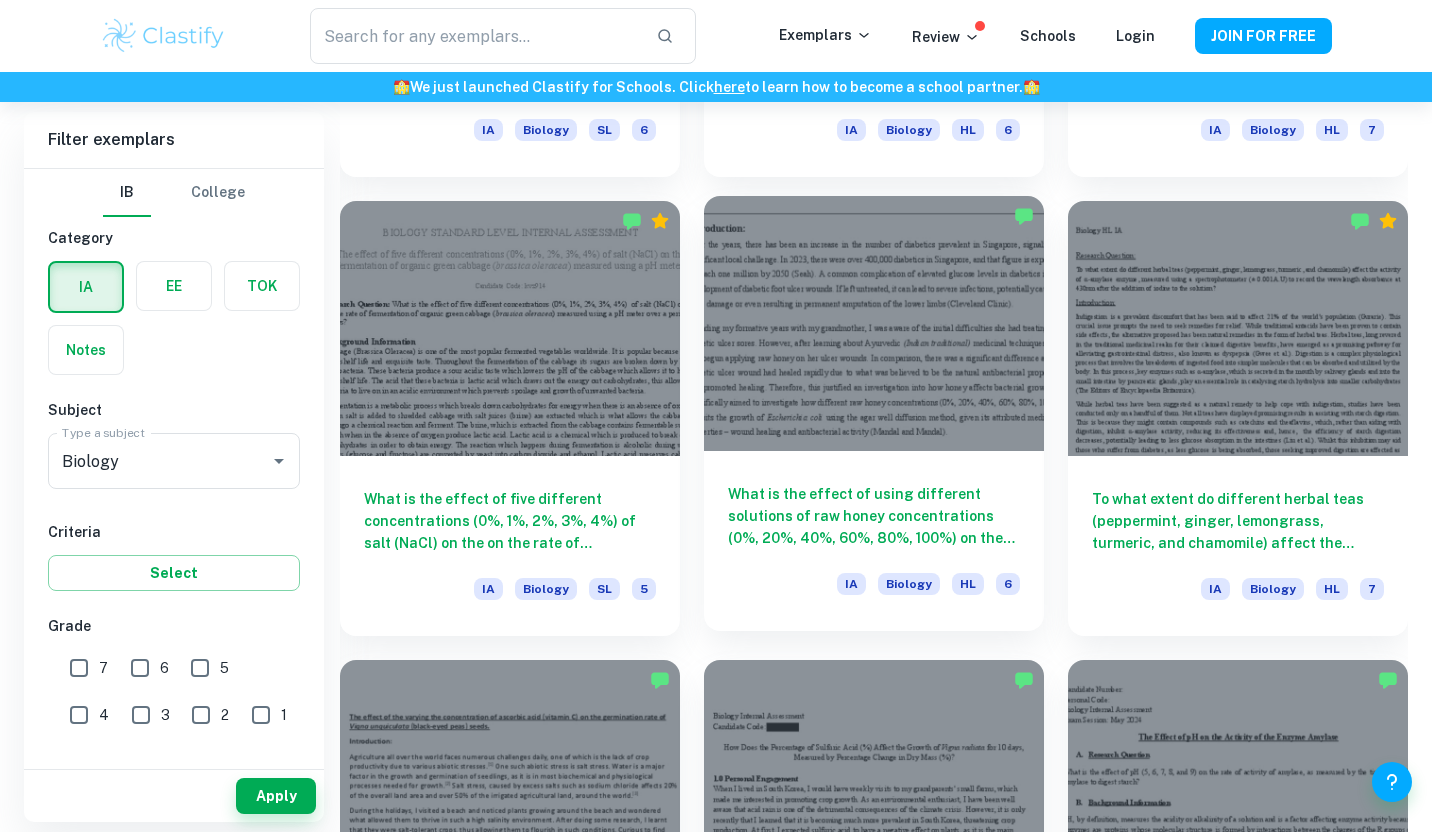 scroll, scrollTop: 2333, scrollLeft: 0, axis: vertical 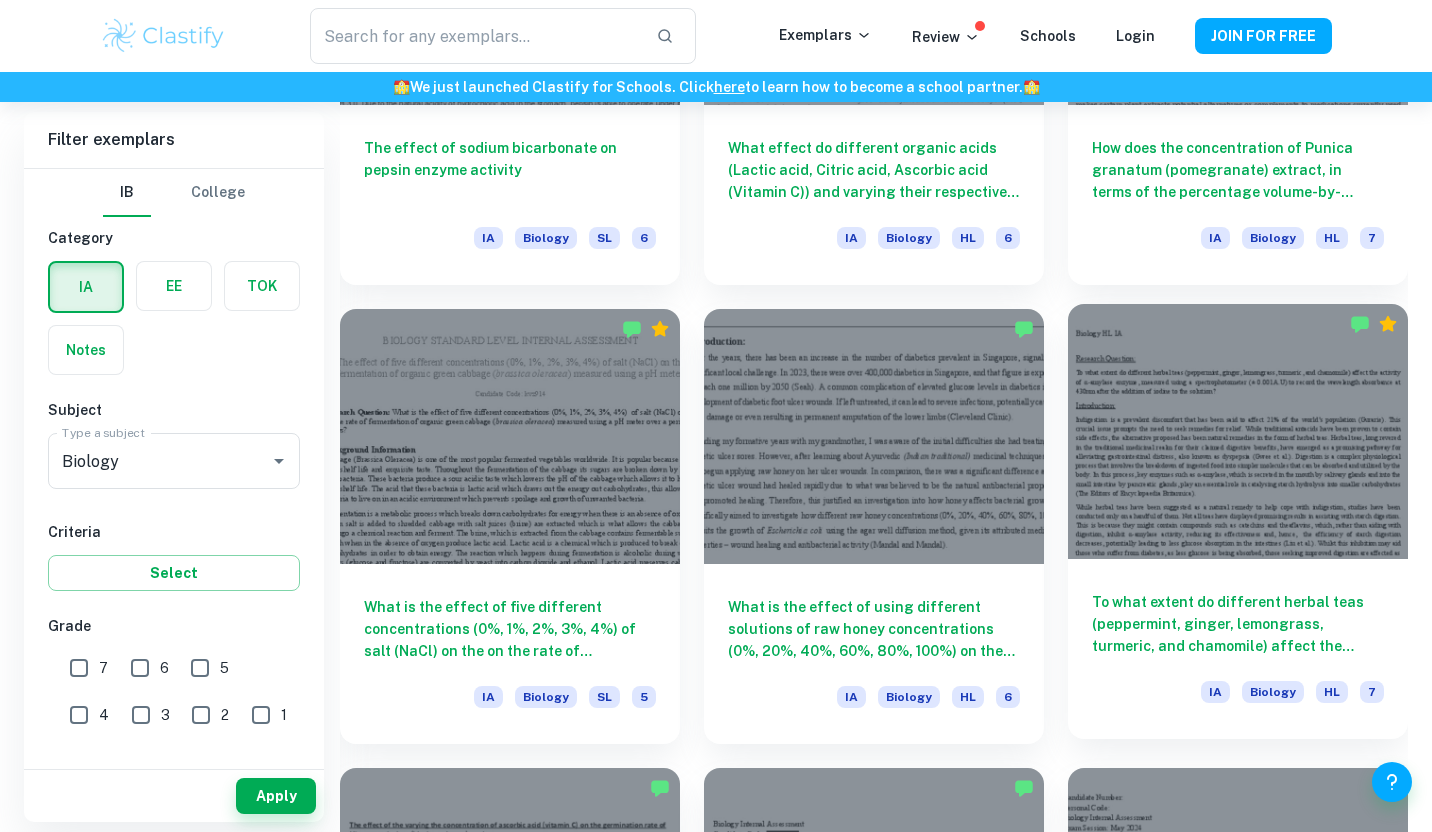 click at bounding box center [1238, 431] 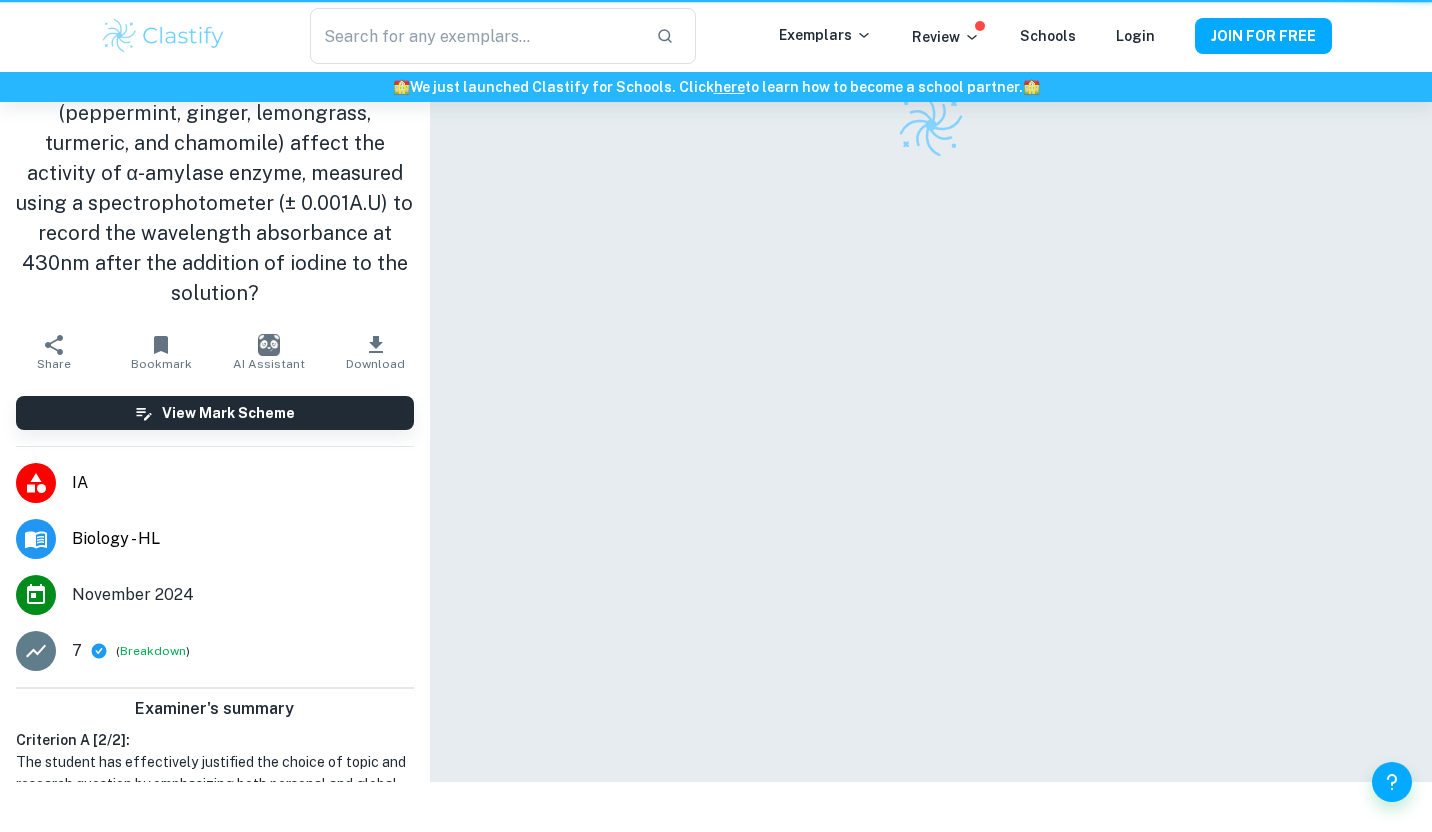 scroll, scrollTop: 0, scrollLeft: 0, axis: both 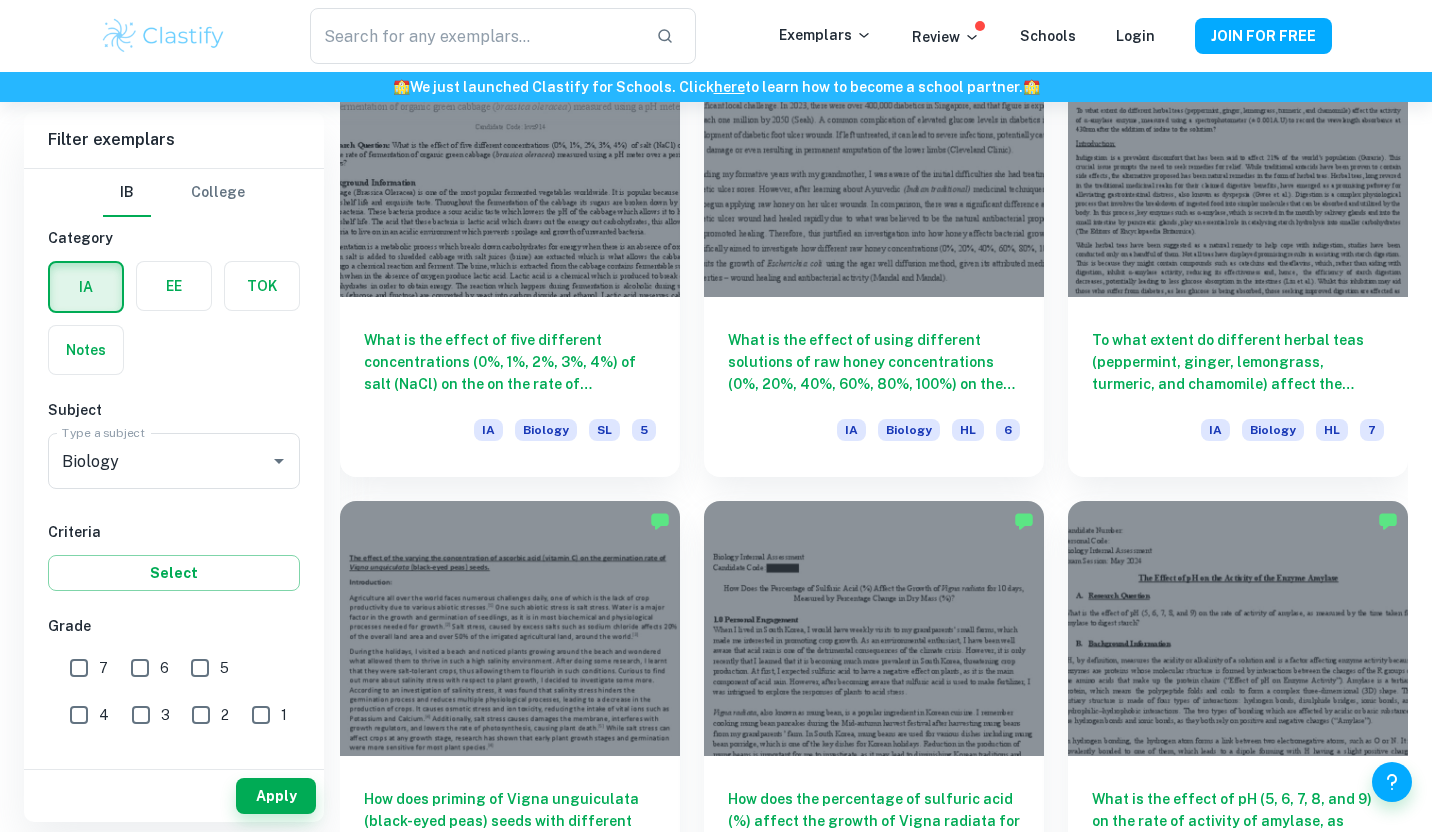 click on "7" at bounding box center (79, 668) 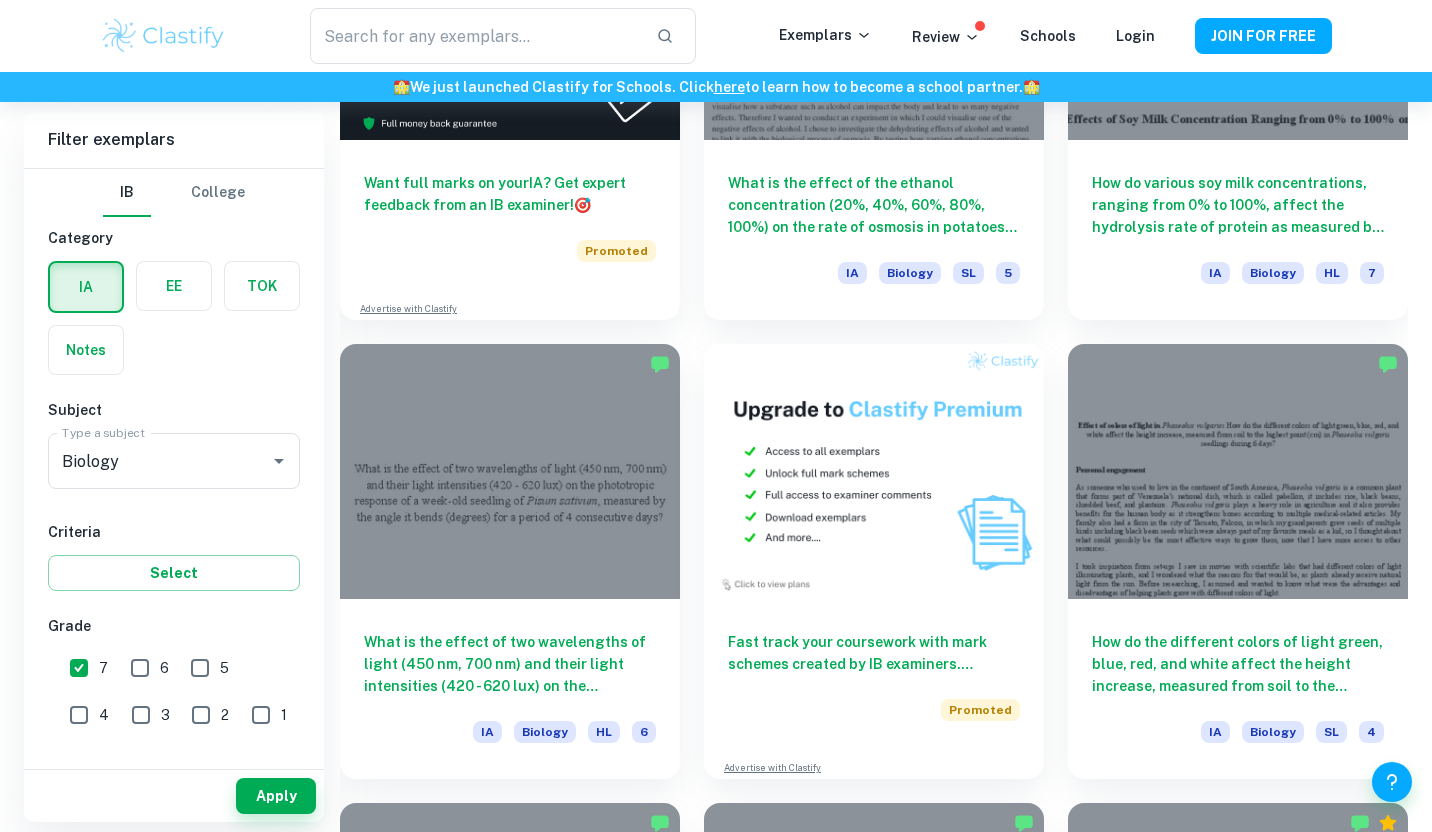 scroll, scrollTop: 3714, scrollLeft: 0, axis: vertical 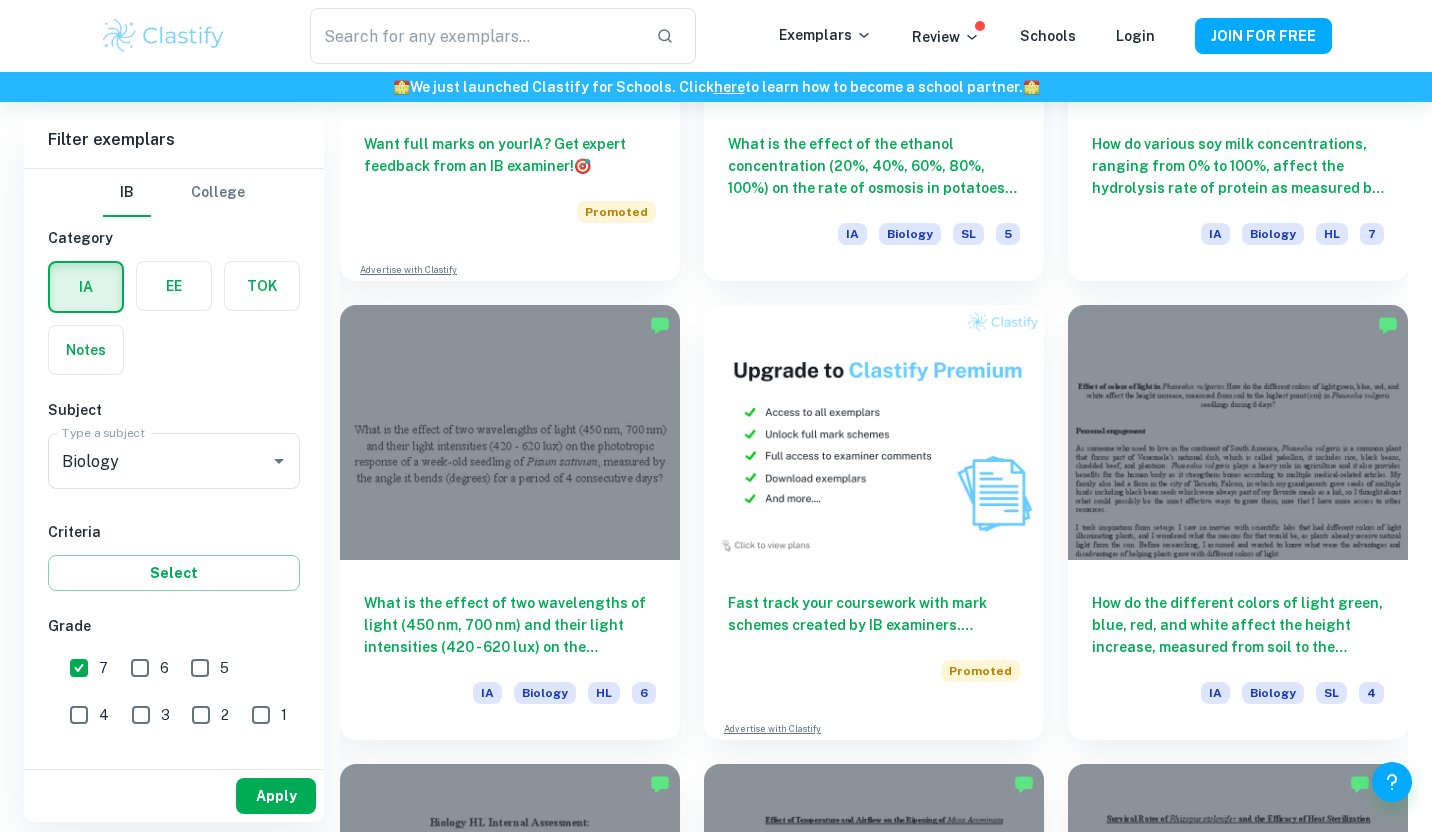 click on "Apply" at bounding box center (276, 796) 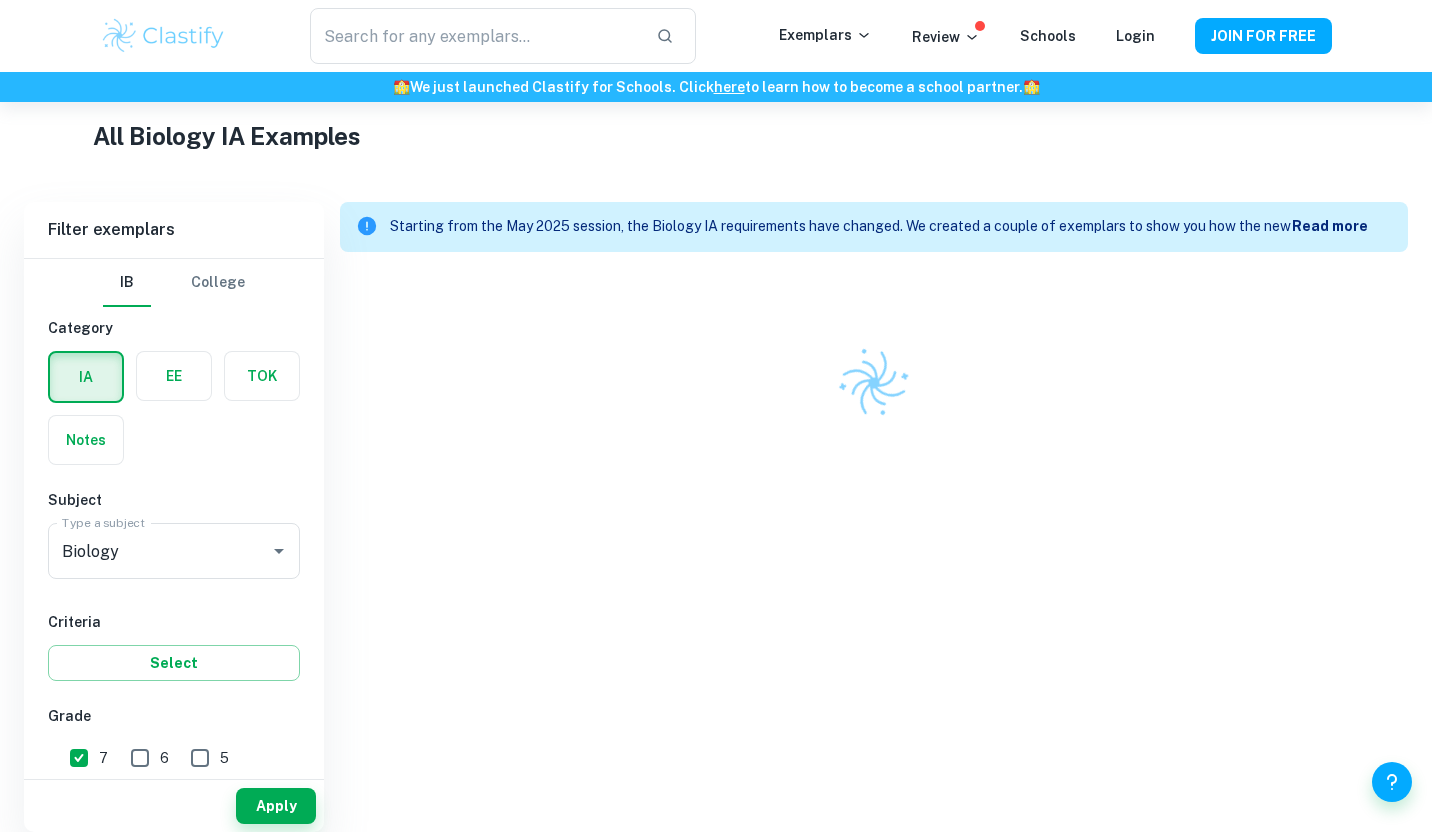 scroll, scrollTop: 442, scrollLeft: 0, axis: vertical 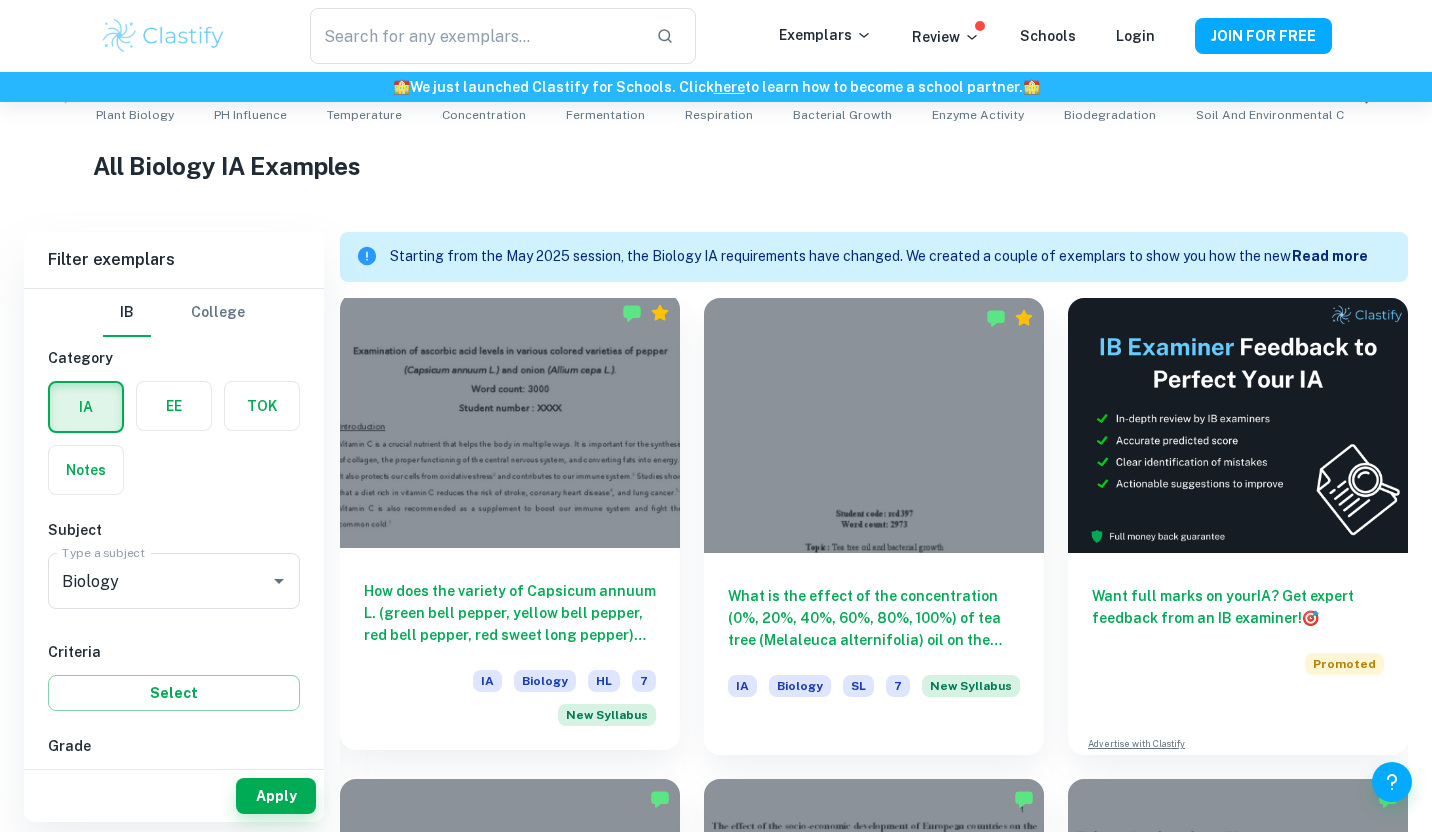 click on "How does the variety of Capsicum annuum L. (green bell pepper, yellow bell pepper, red bell pepper, red sweet long pepper) and Allium cepa L. (yellow onion, red onion, white onion) influence their vitamin C content in mg/100g, as measured by vegetable juice volume needed to titrate 2 ml of 0.1% DCPIP solution?" at bounding box center [510, 613] 